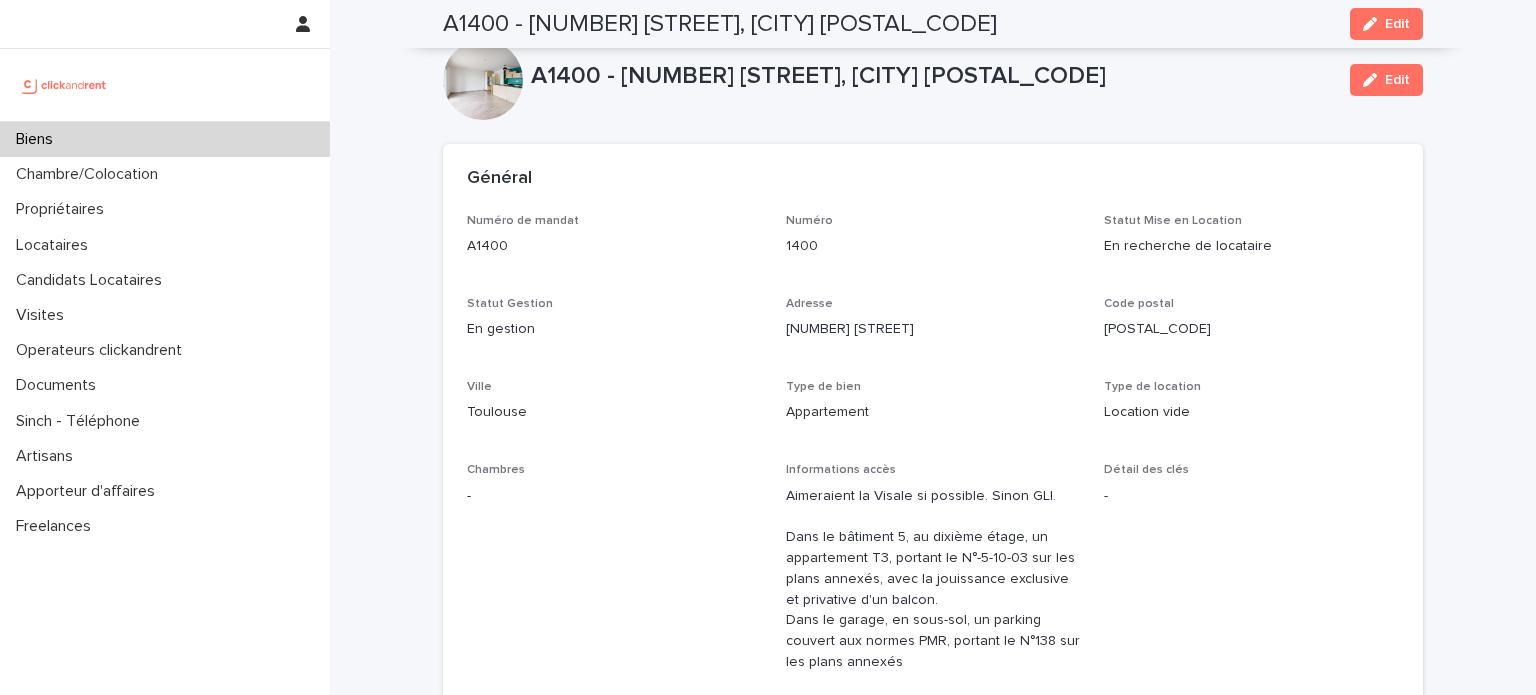 scroll, scrollTop: 0, scrollLeft: 0, axis: both 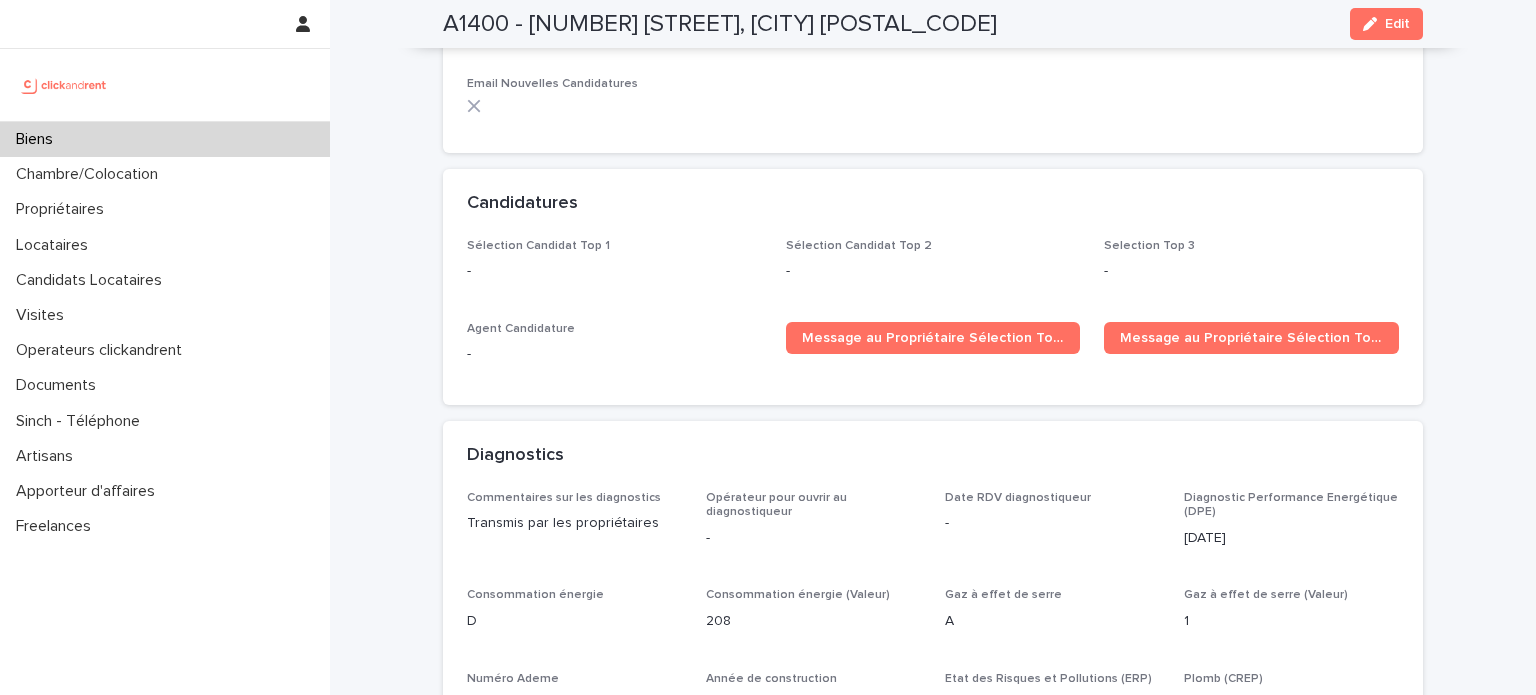 click on "Biens" at bounding box center (165, 139) 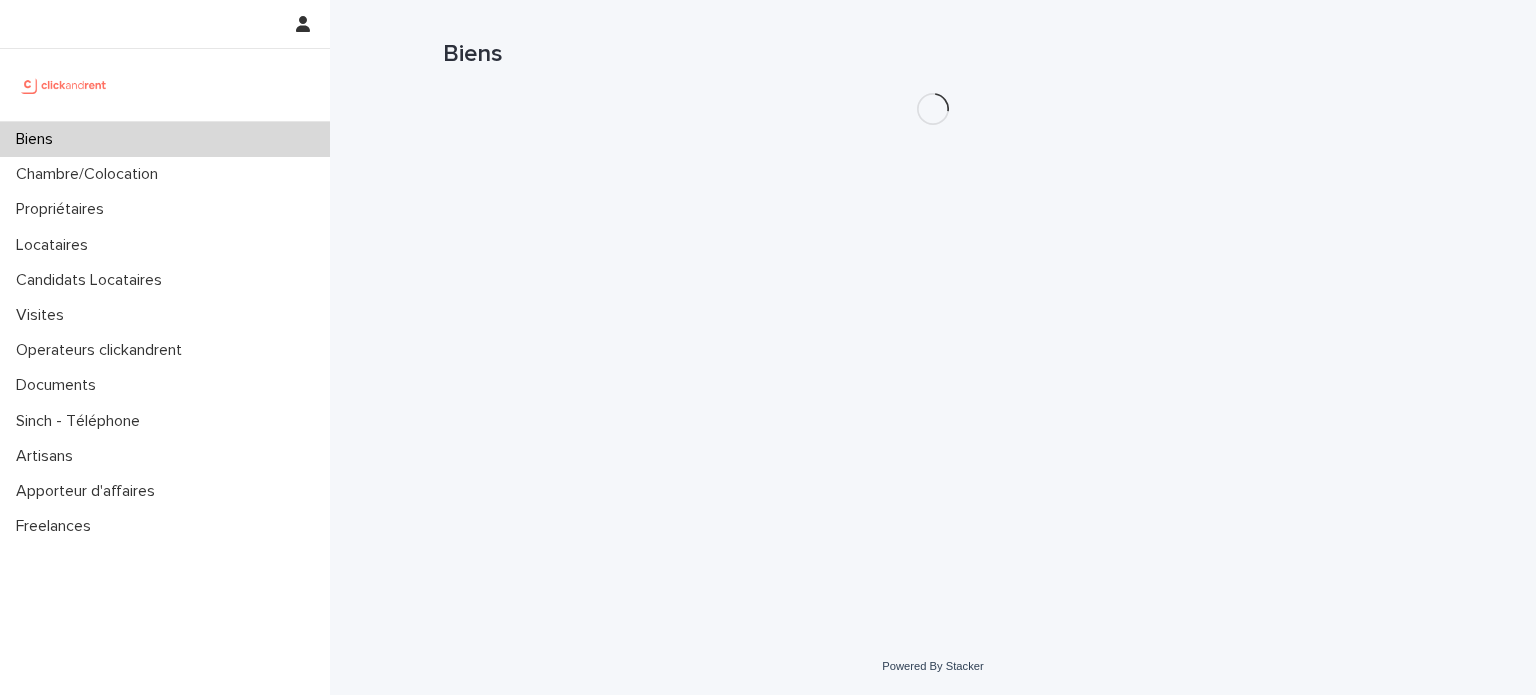 scroll, scrollTop: 0, scrollLeft: 0, axis: both 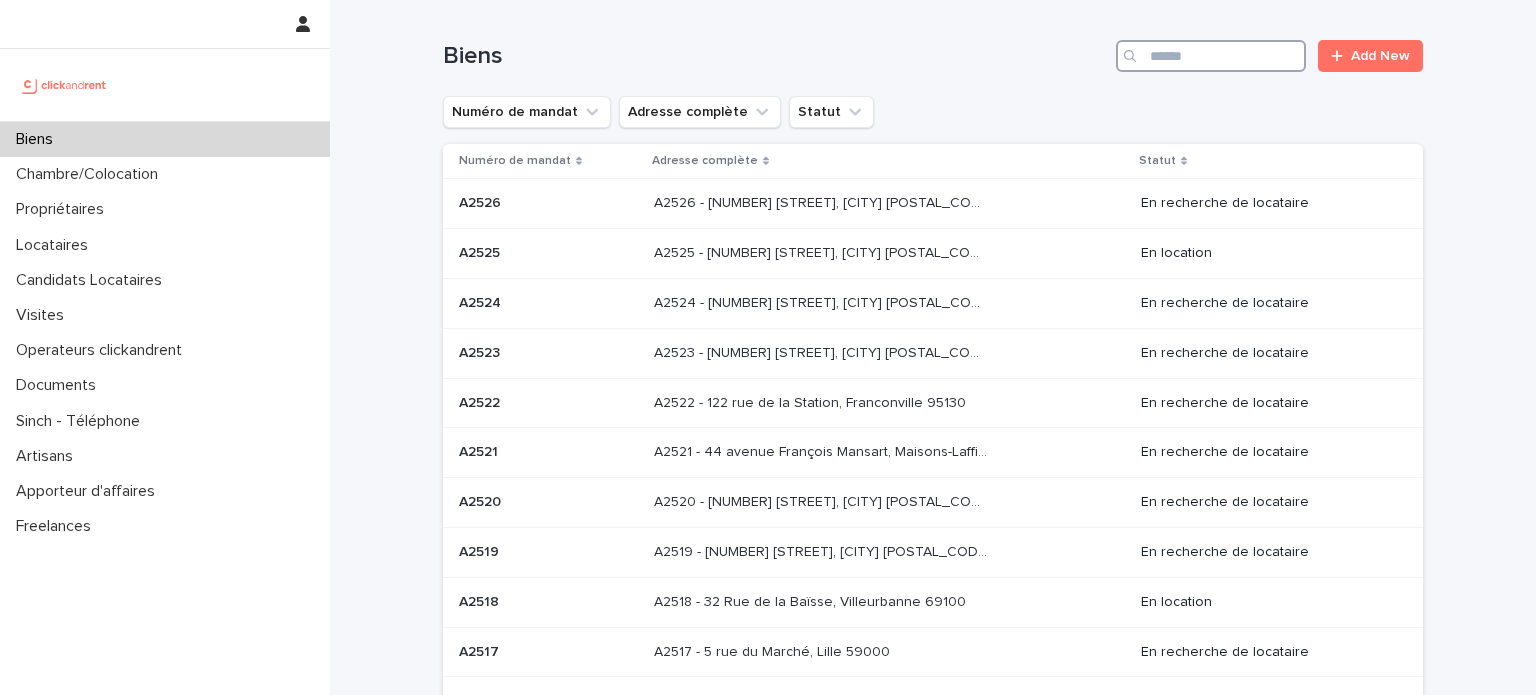 click at bounding box center [1211, 56] 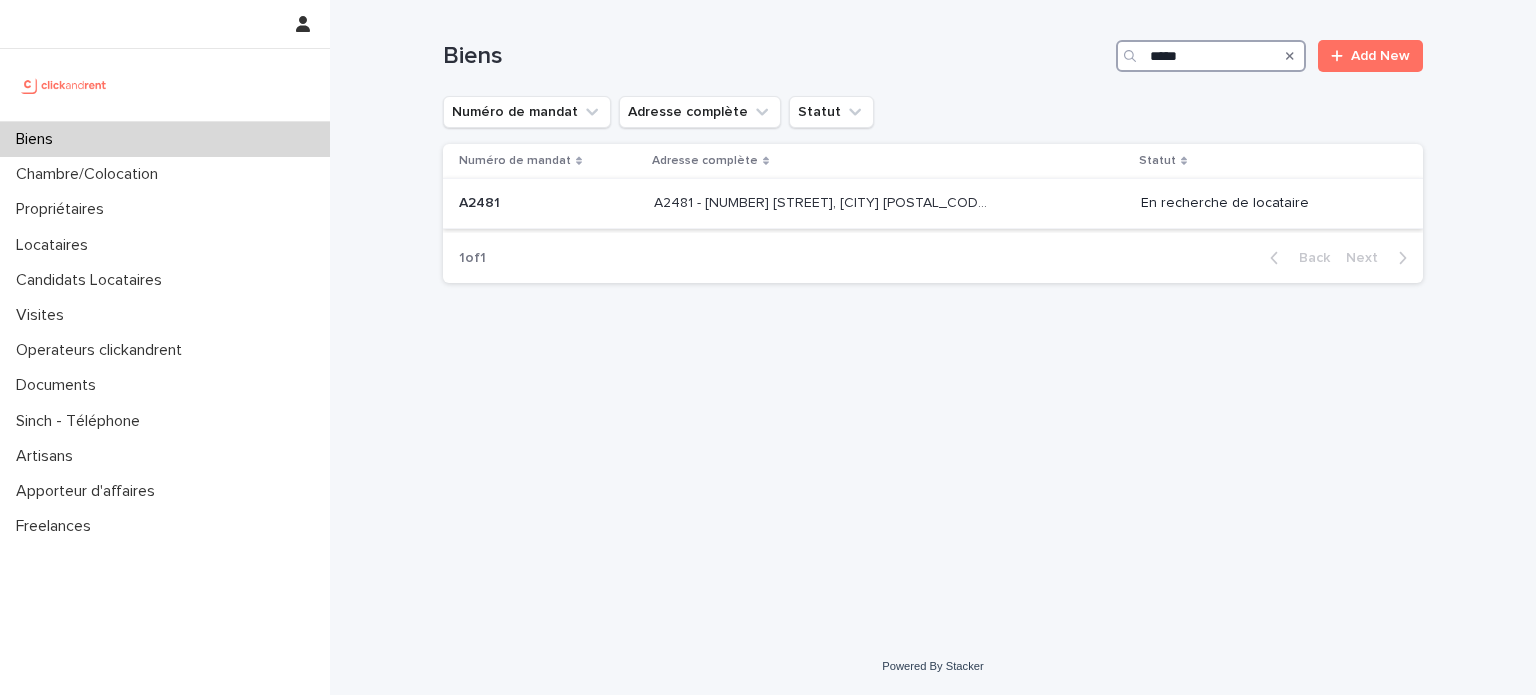 type on "*****" 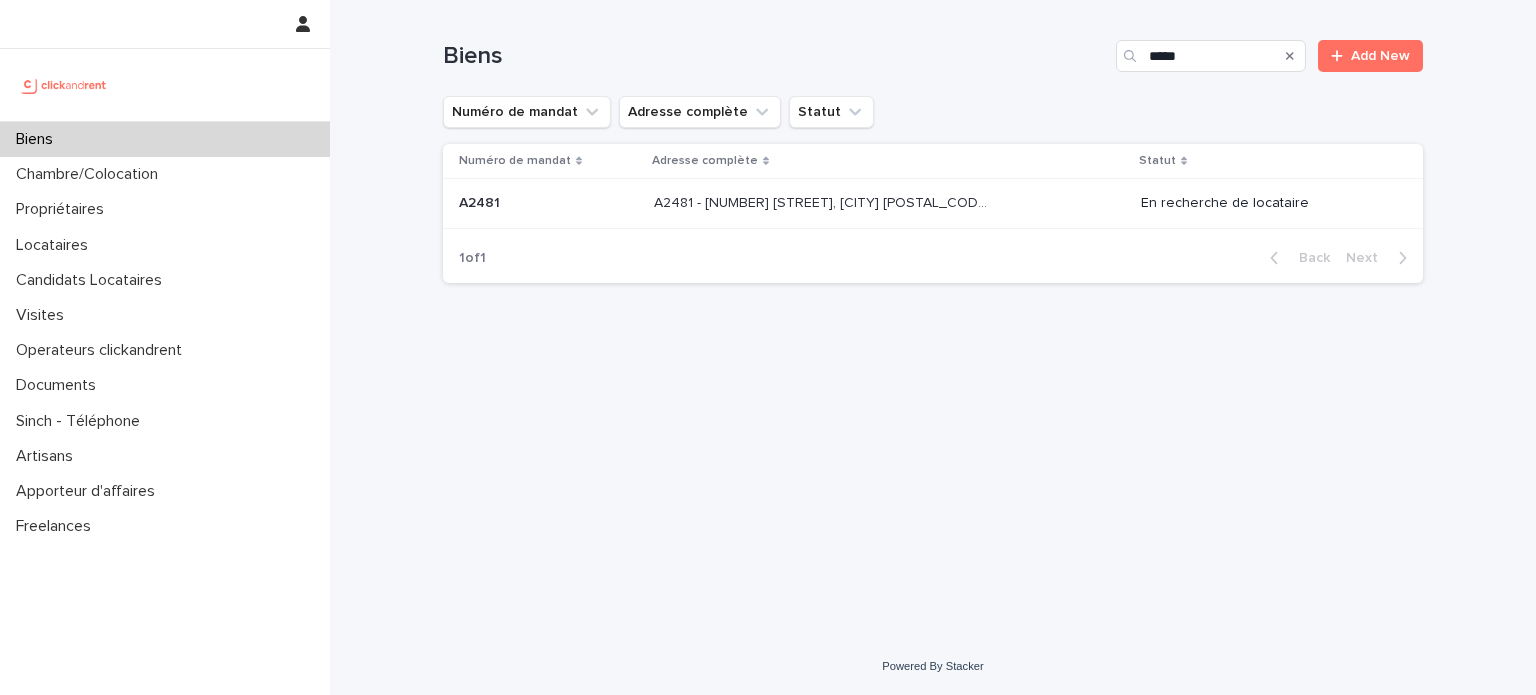 click on "A2481 - [NUMBER] [STREET], [CITY] [POSTAL_CODE] A2481 - [NUMBER] [STREET], [CITY] [POSTAL_CODE]" at bounding box center (889, 203) 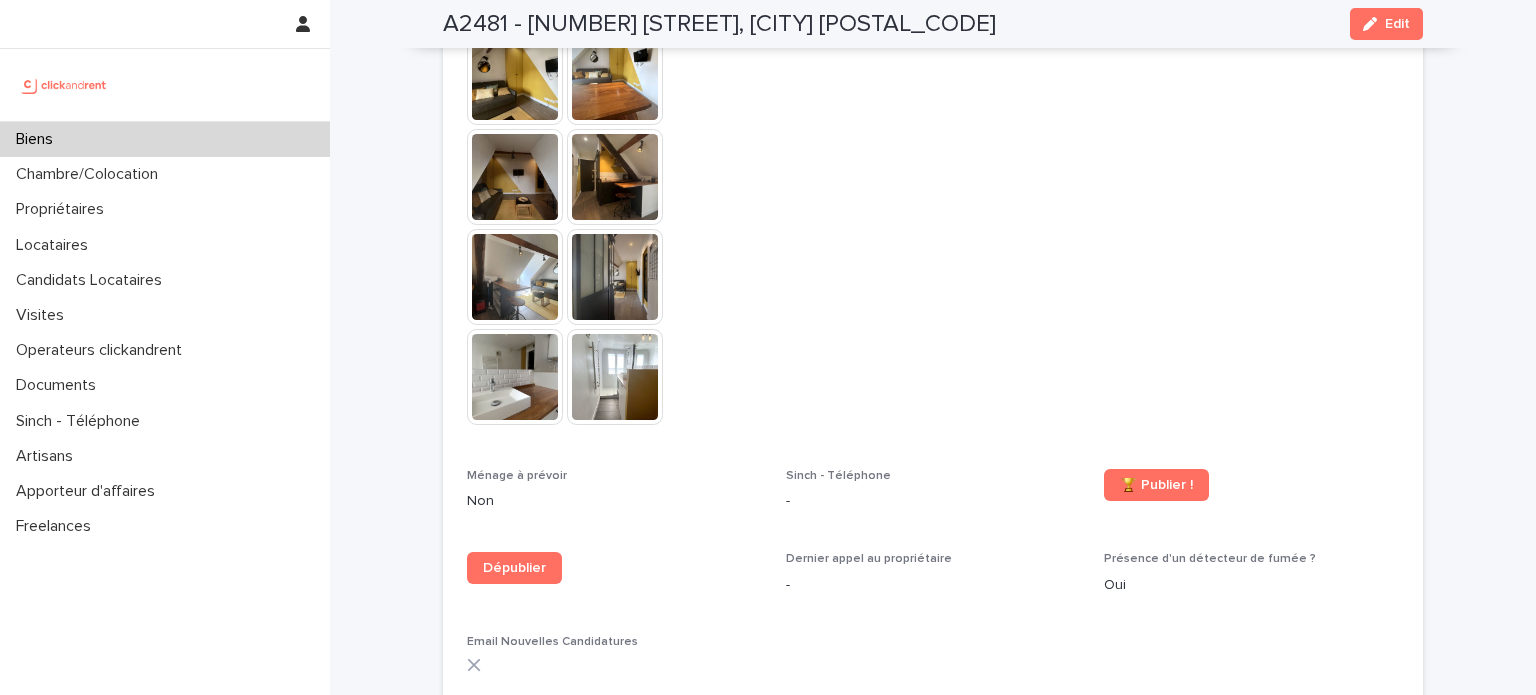 scroll, scrollTop: 5430, scrollLeft: 0, axis: vertical 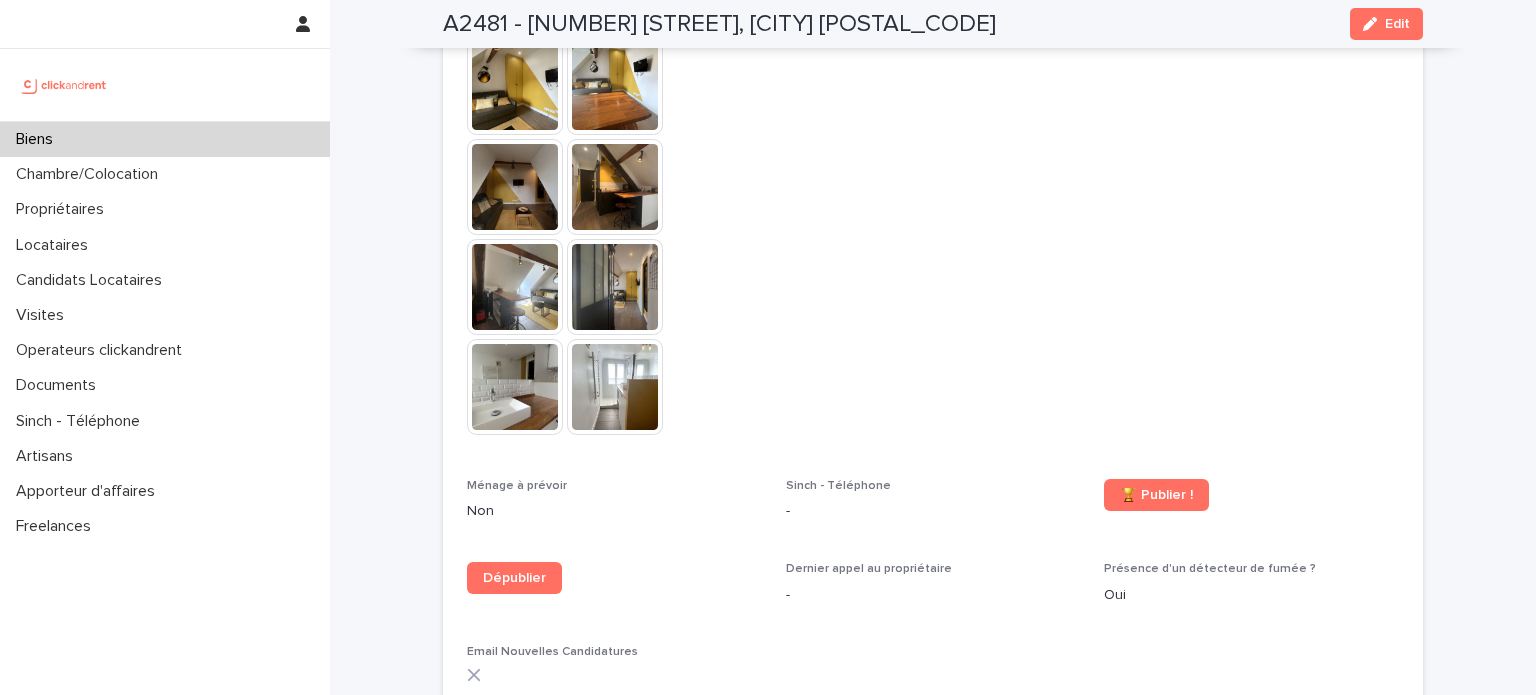 click on "Biens" at bounding box center (165, 139) 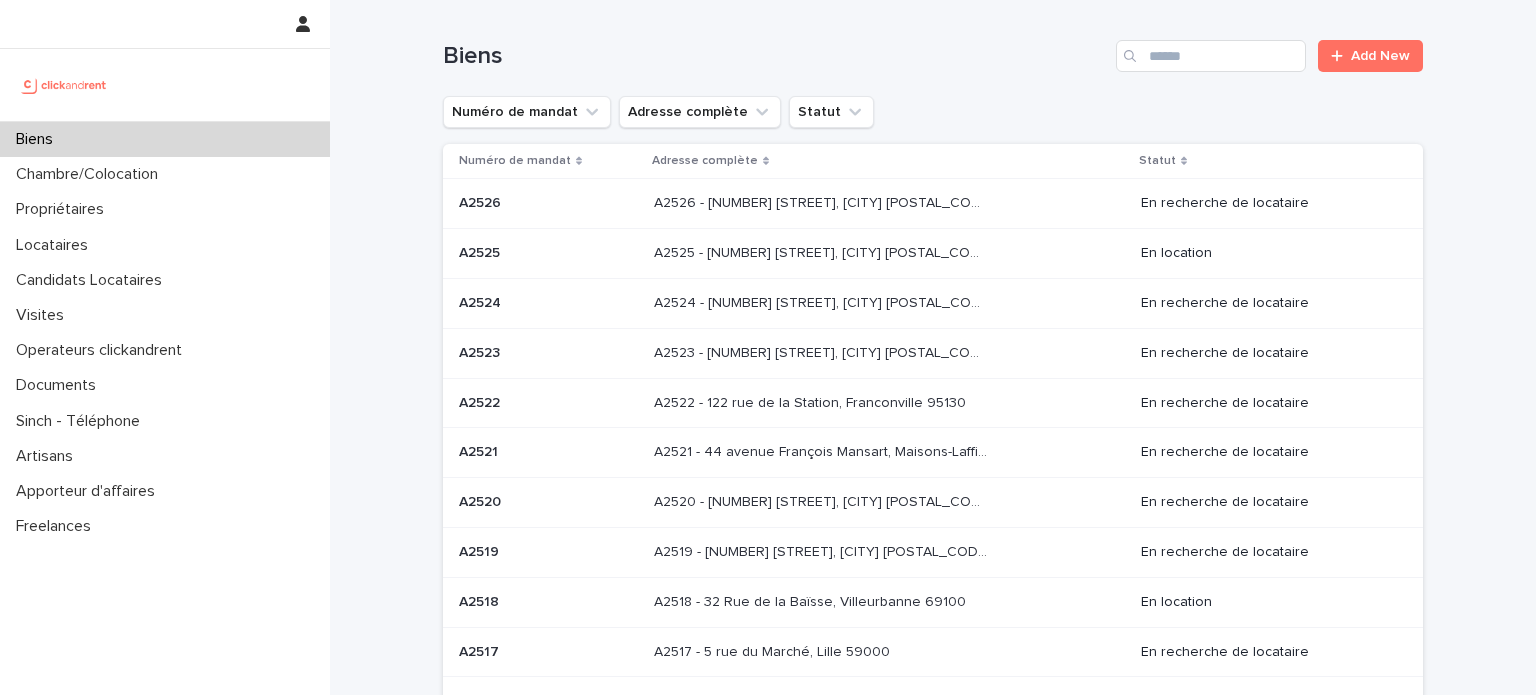 scroll, scrollTop: 0, scrollLeft: 0, axis: both 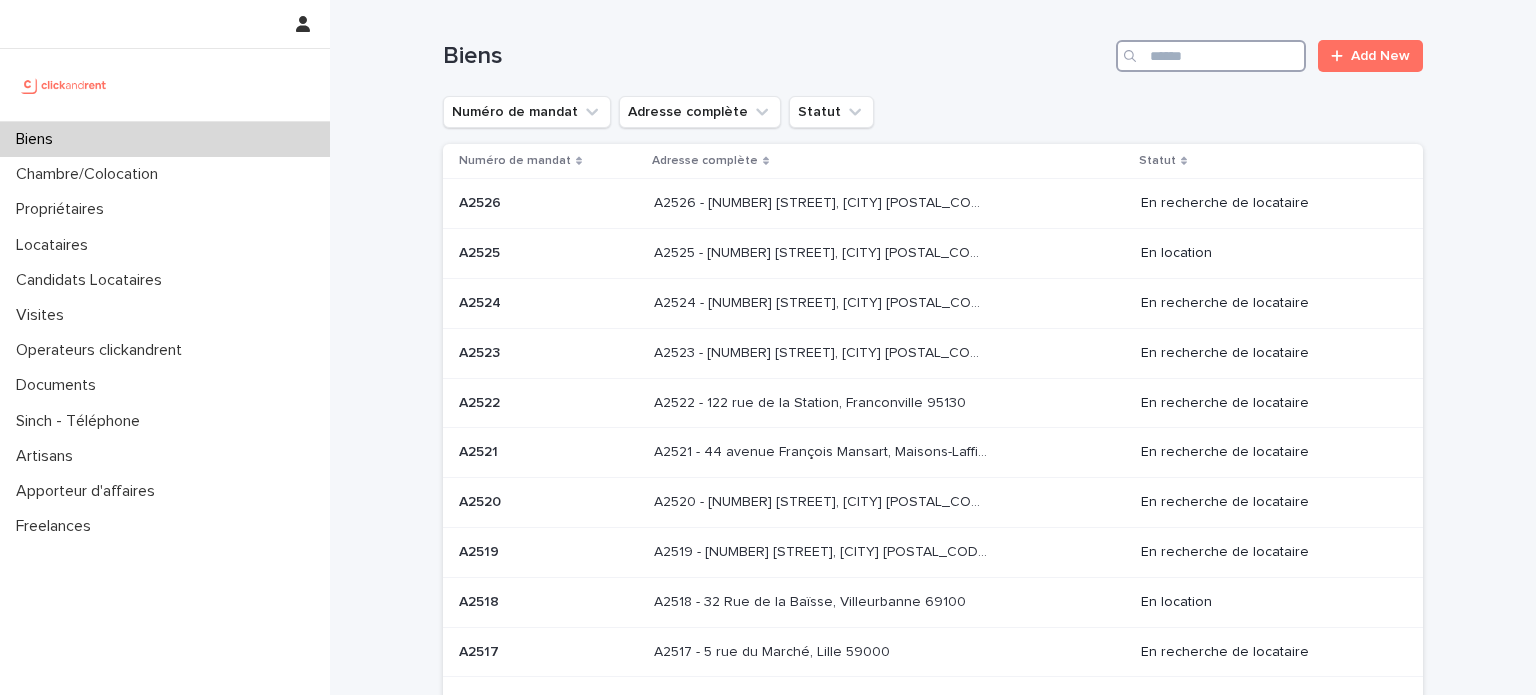 click at bounding box center [1211, 56] 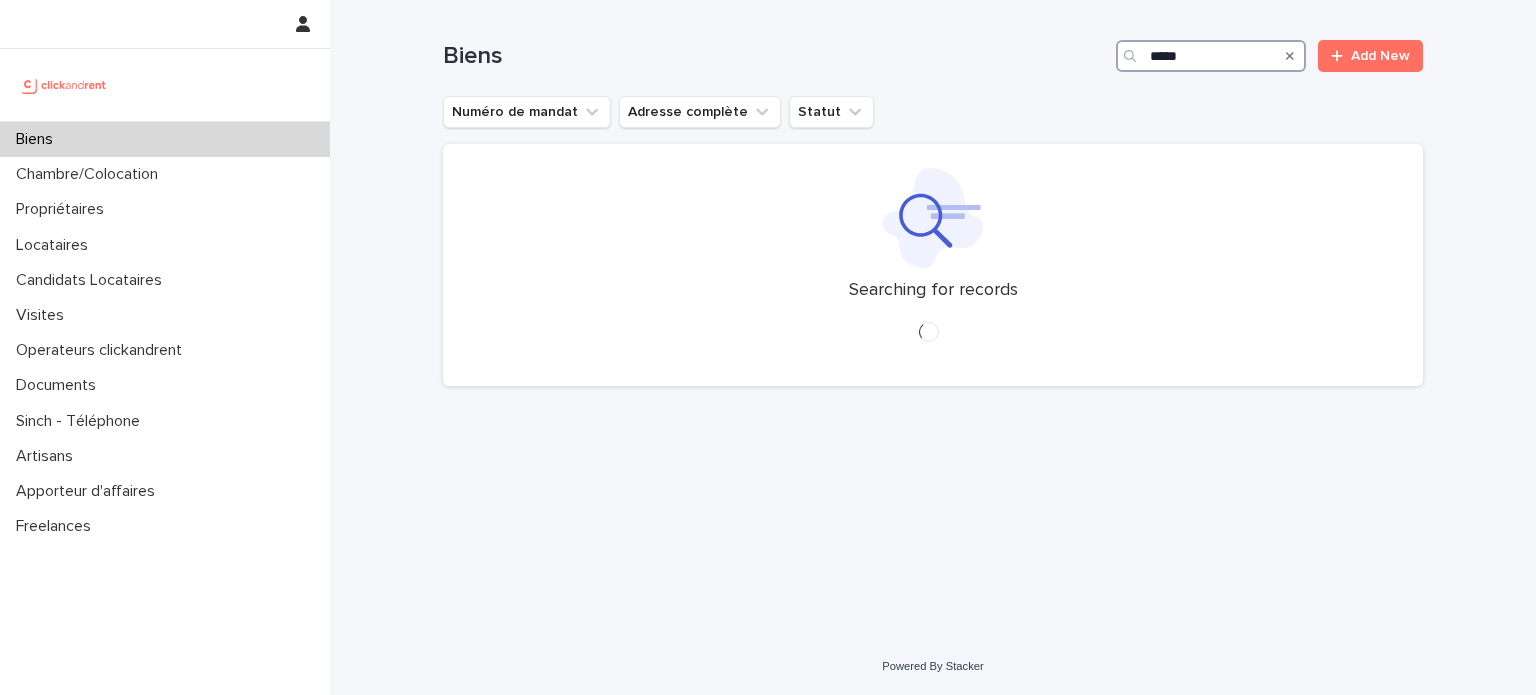 scroll, scrollTop: 0, scrollLeft: 0, axis: both 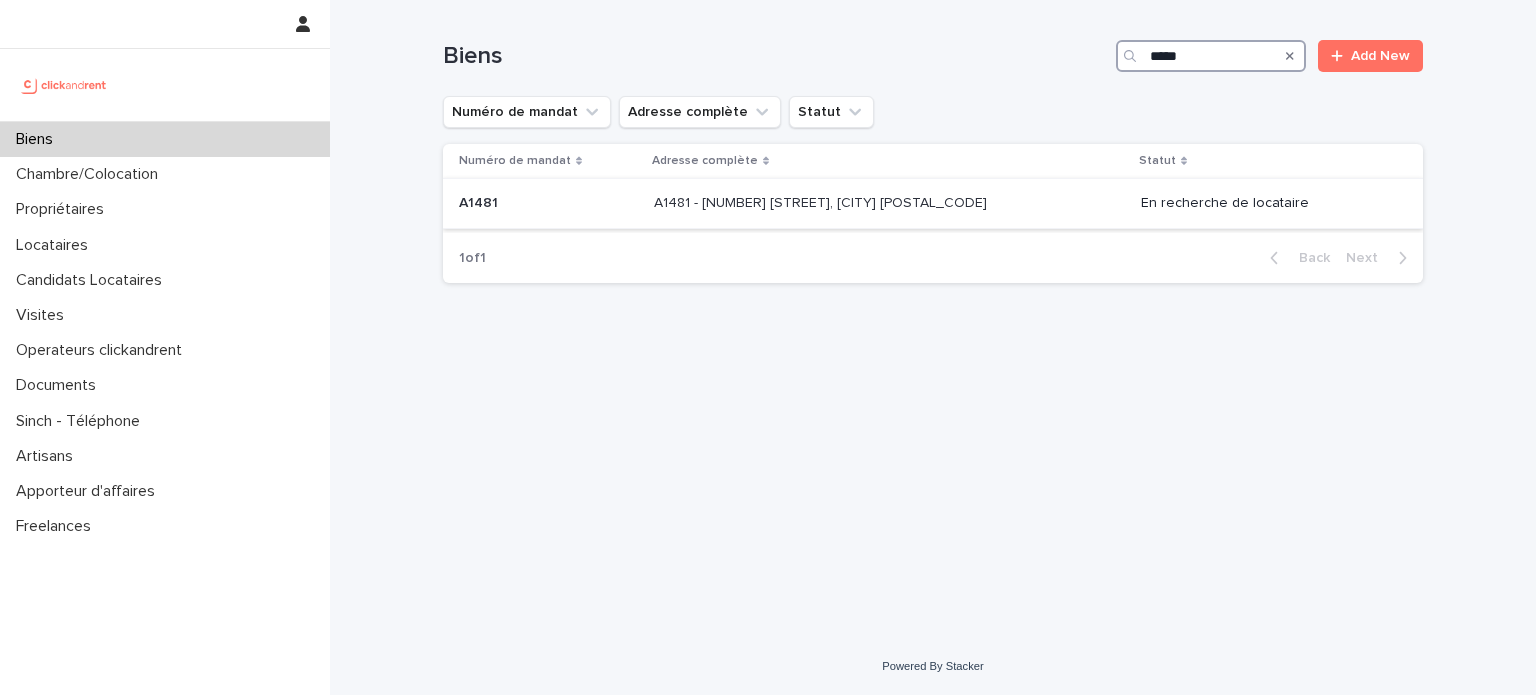 type on "*****" 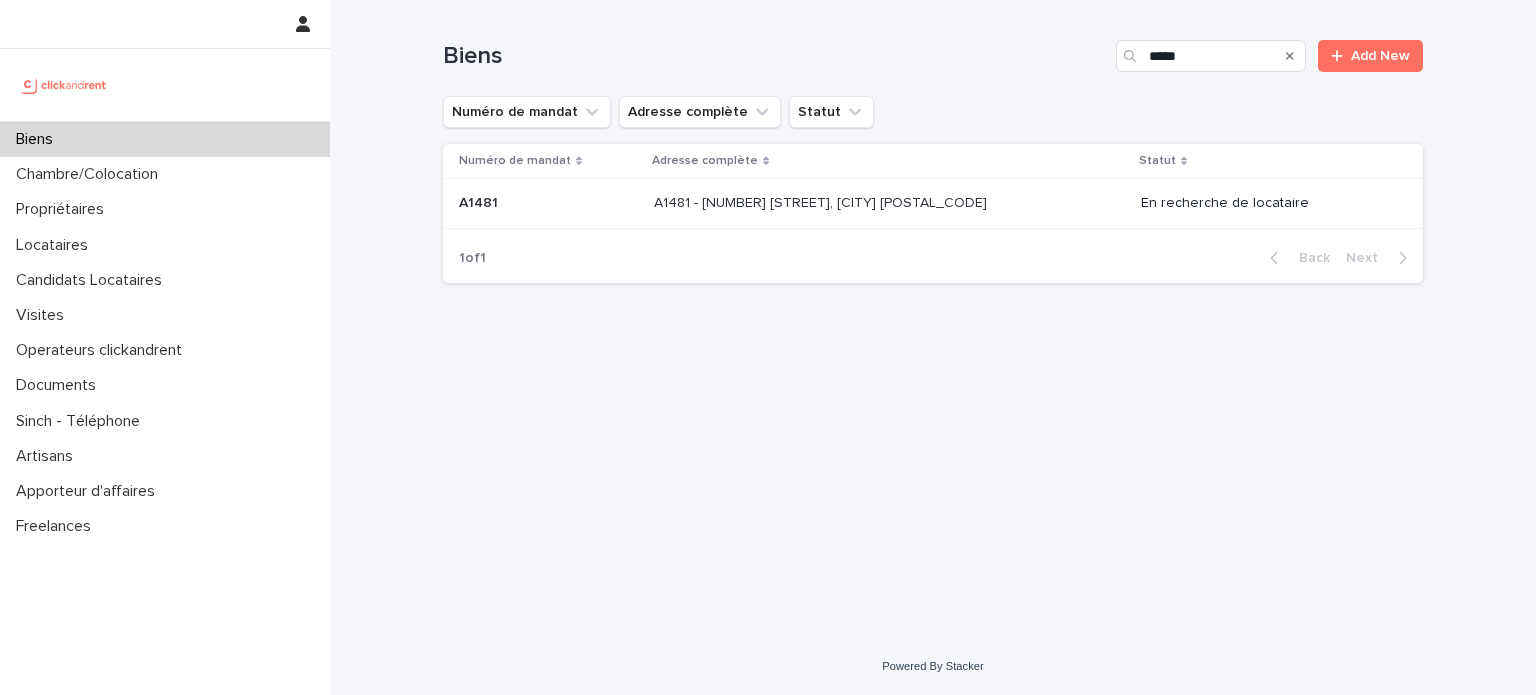 click on "A1481 - [NUMBER] [STREET] [CITY] [POSTAL_CODE] A1481 - [NUMBER] [STREET] [CITY] [POSTAL_CODE]" at bounding box center (889, 203) 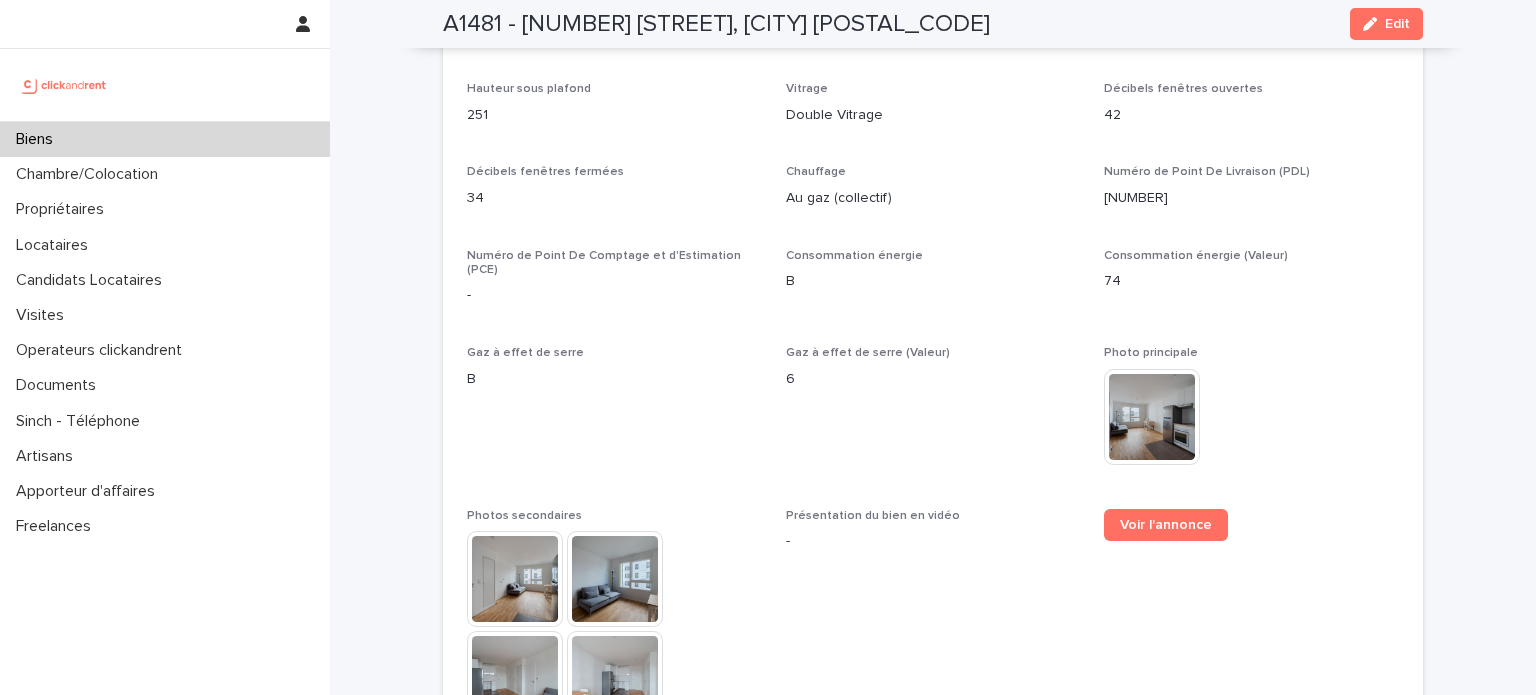scroll, scrollTop: 5110, scrollLeft: 0, axis: vertical 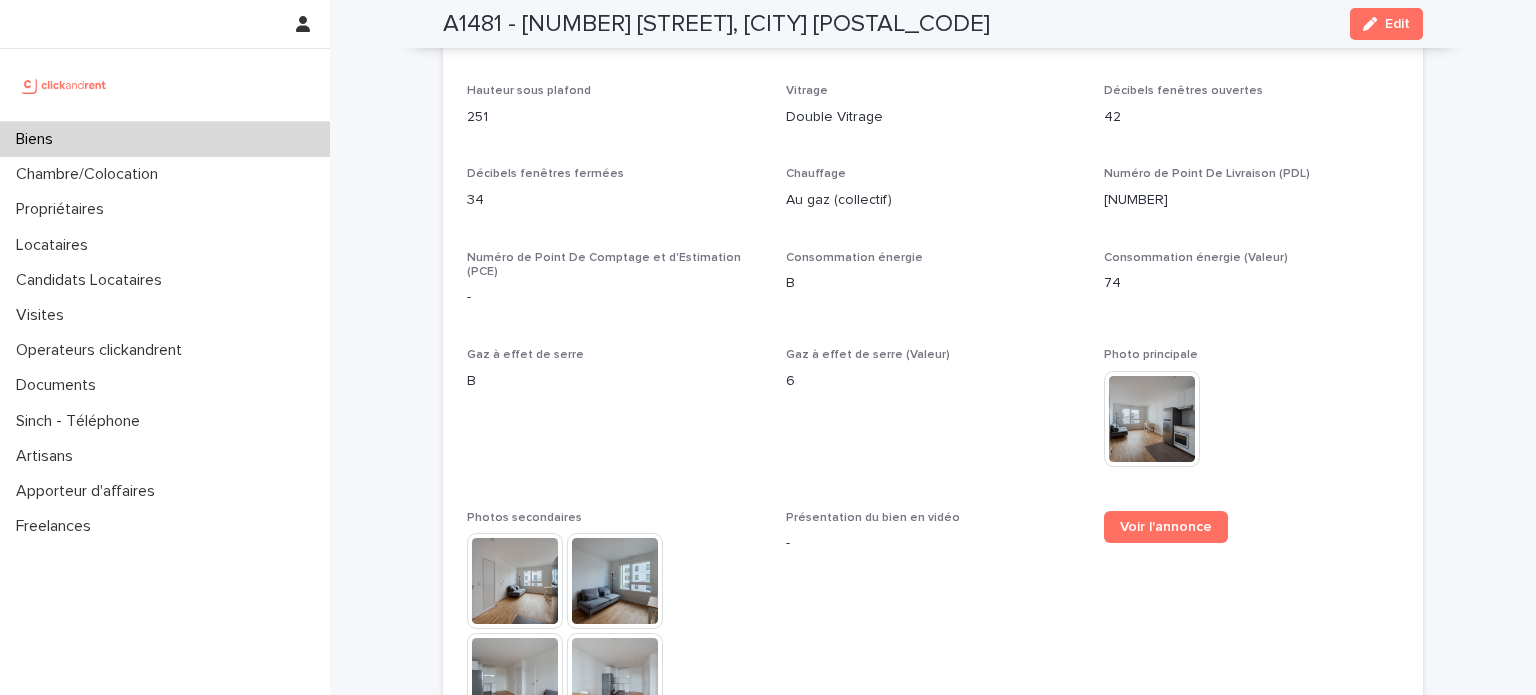 click on "Biens" at bounding box center [165, 139] 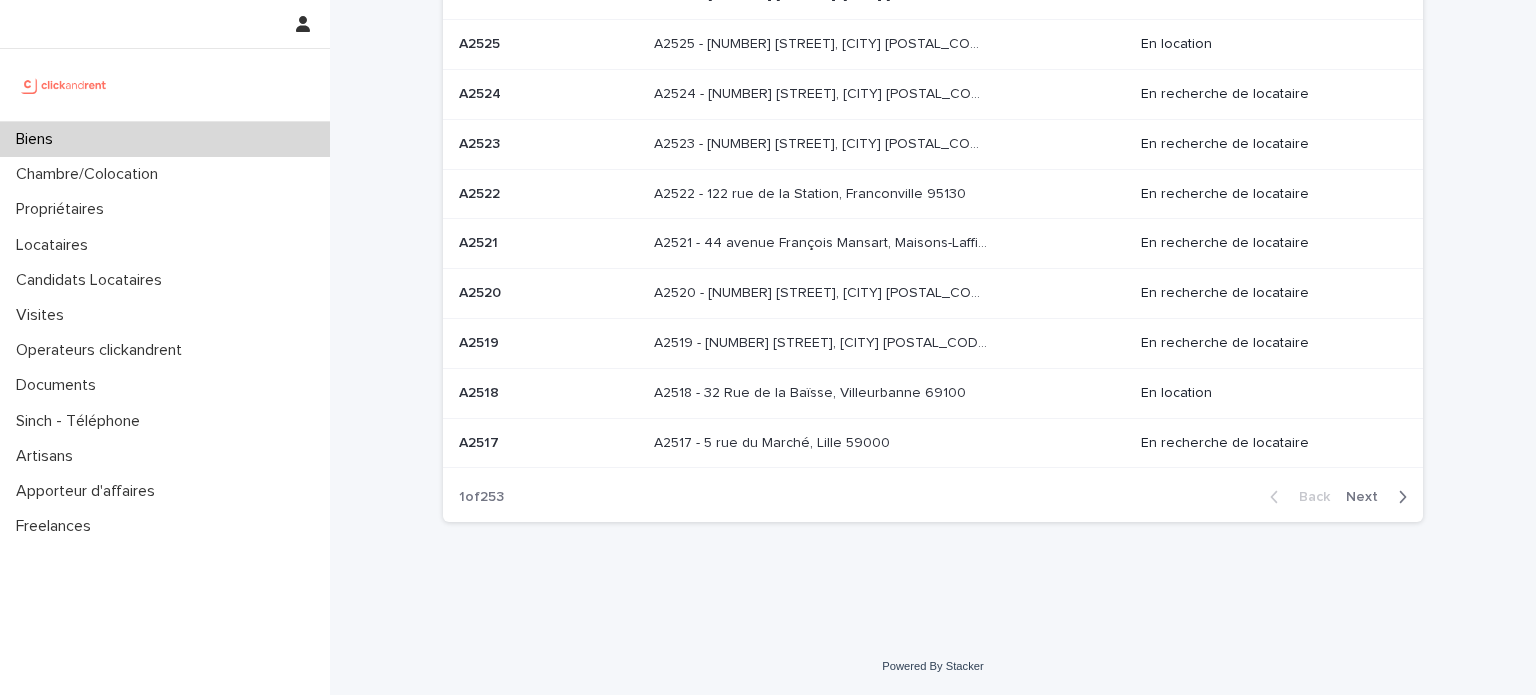 click at bounding box center (1211, -153) 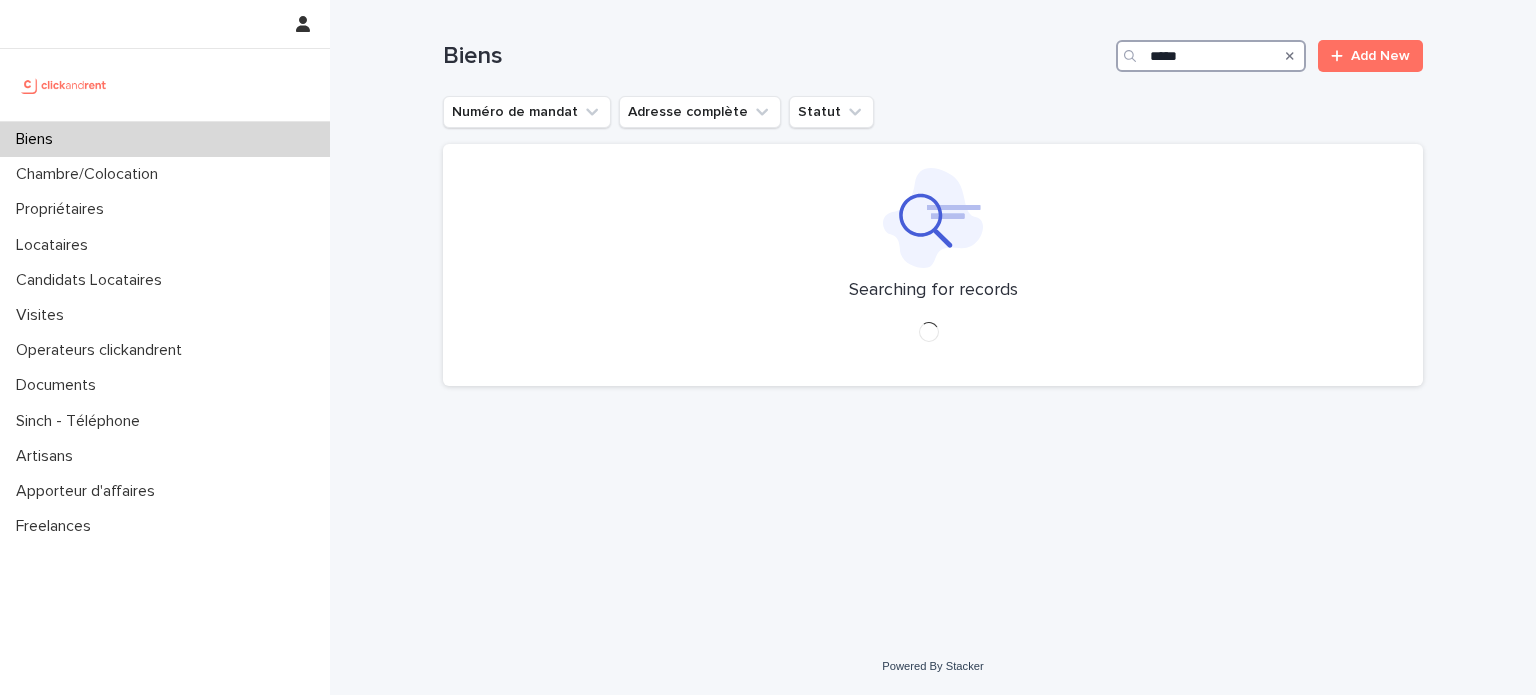 scroll, scrollTop: 0, scrollLeft: 0, axis: both 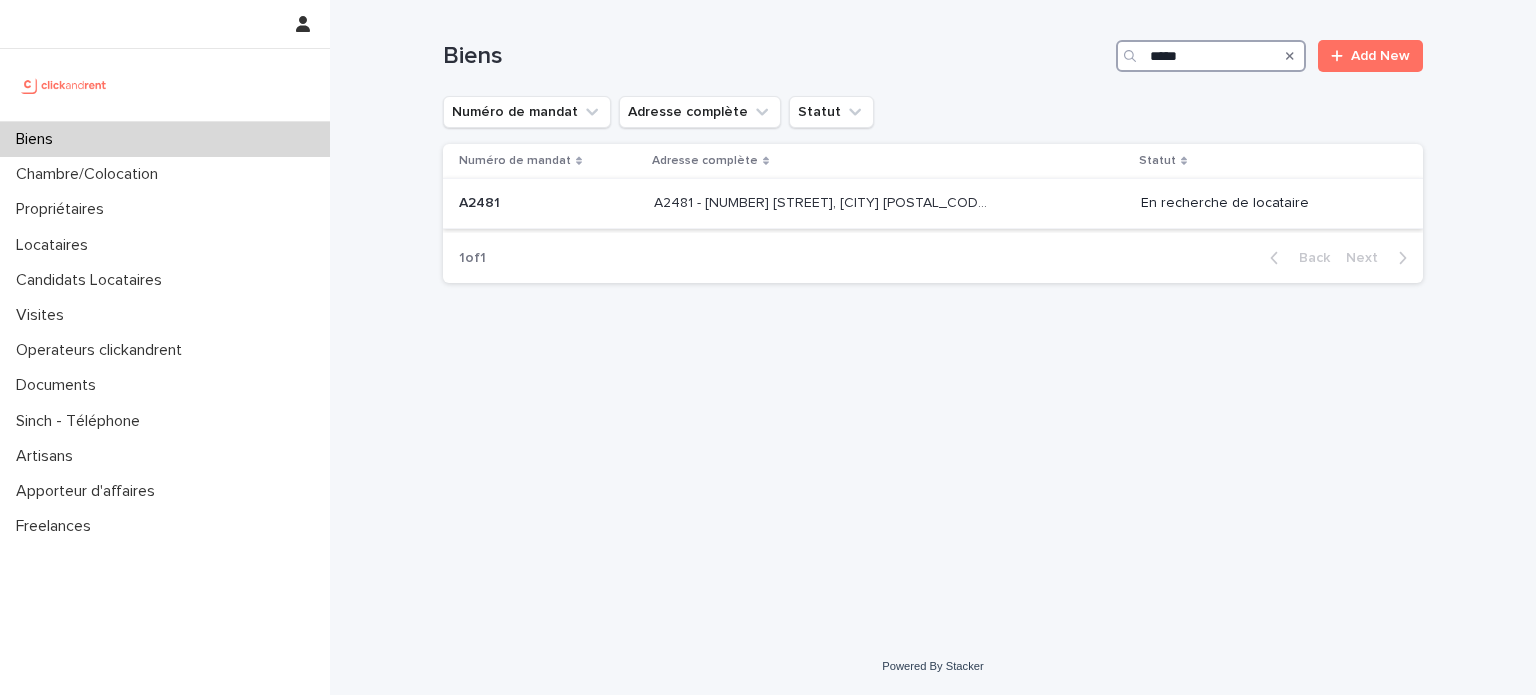 type on "*****" 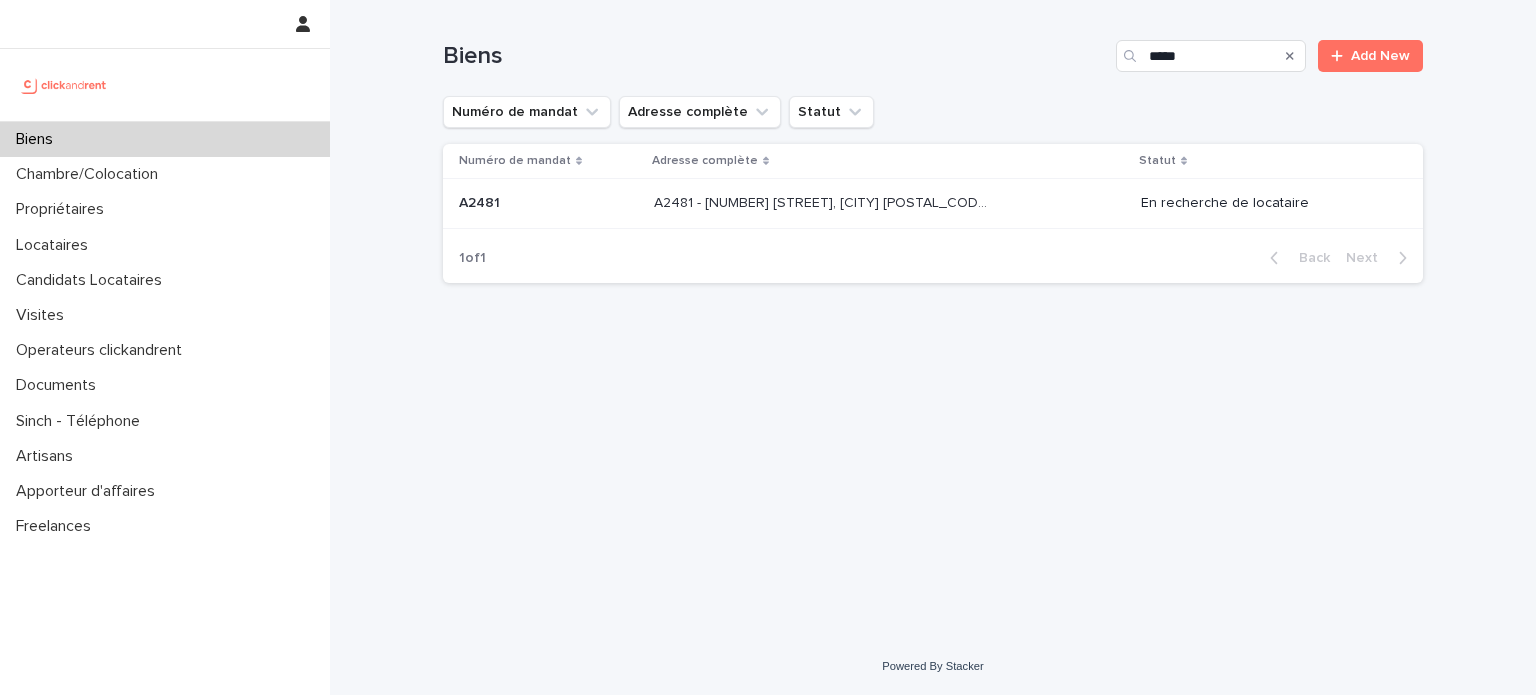 click on "A2481 - [NUMBER] [STREET], [CITY] [POSTAL_CODE] A2481 - [NUMBER] [STREET], [CITY] [POSTAL_CODE]" at bounding box center [889, 204] 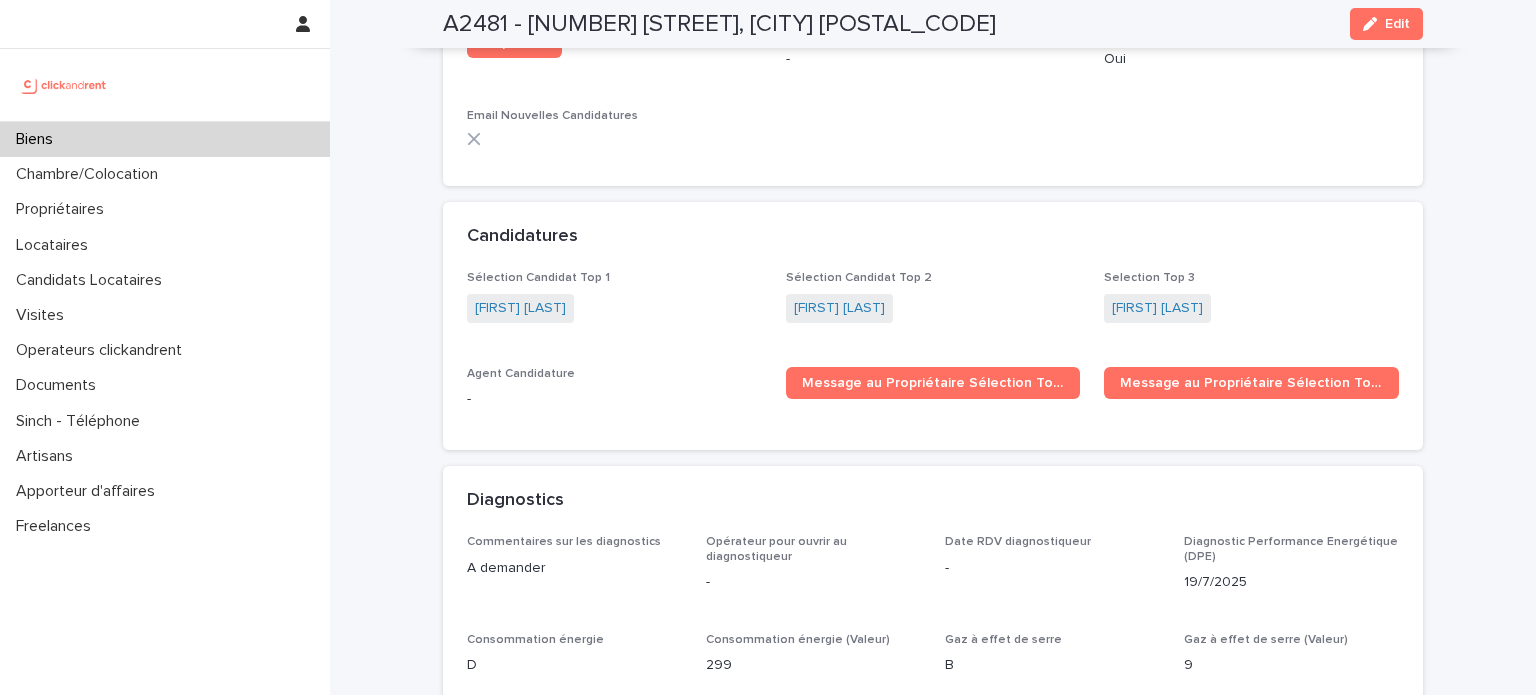 scroll, scrollTop: 5710, scrollLeft: 0, axis: vertical 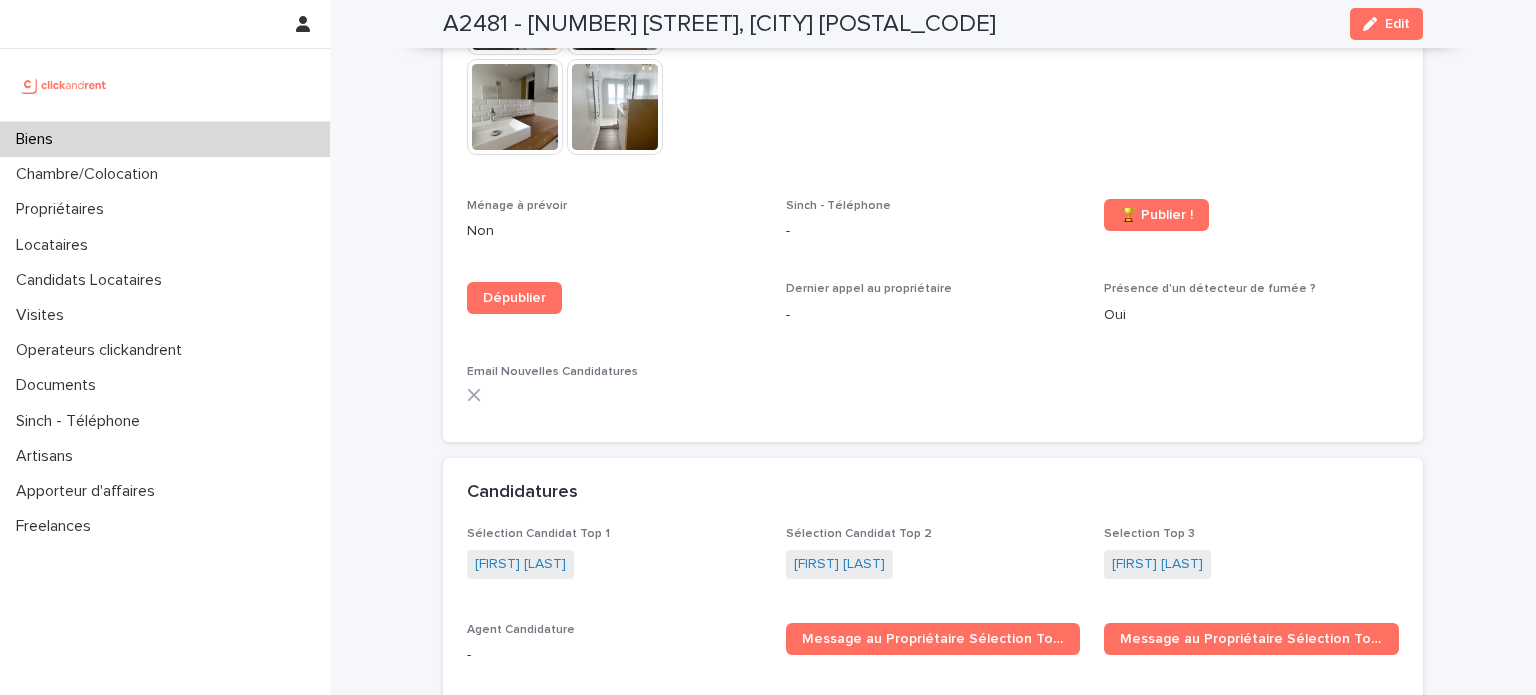 click on "Biens" at bounding box center (165, 139) 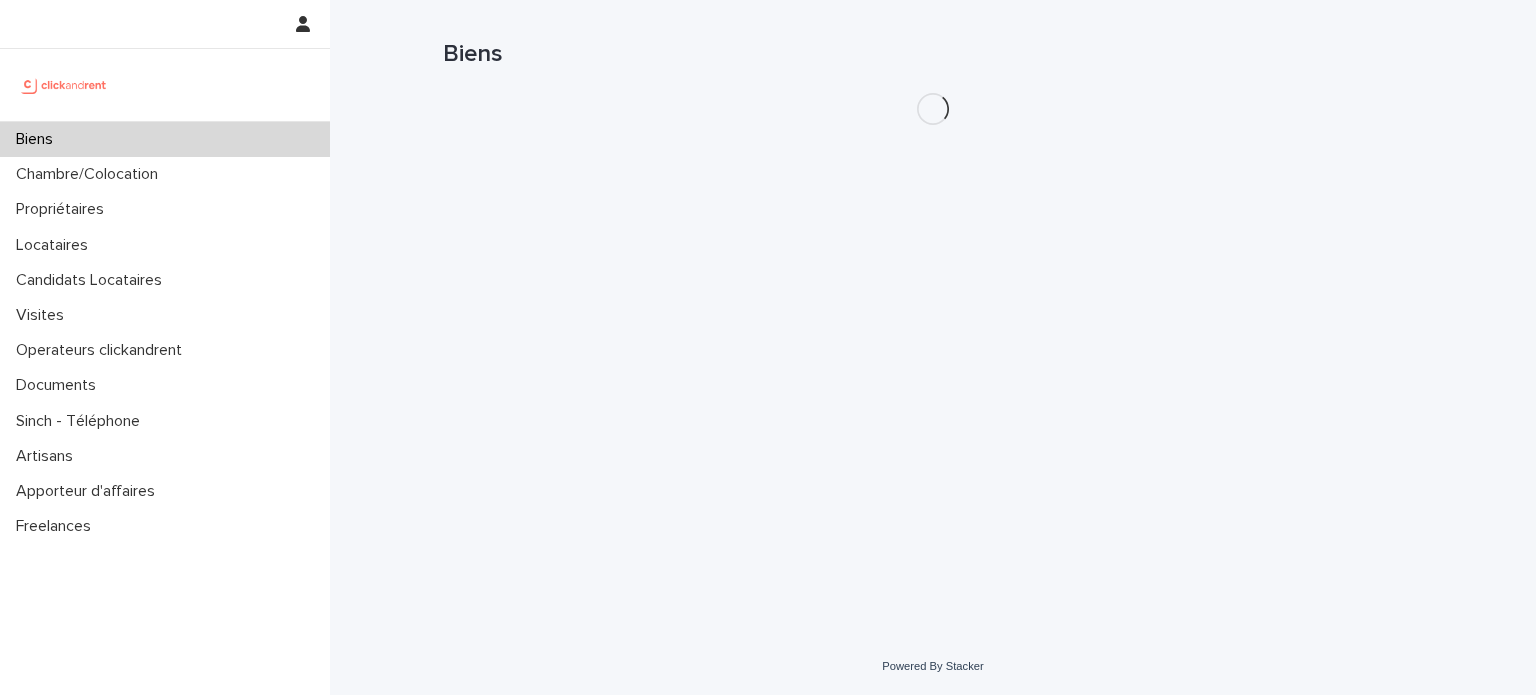 scroll, scrollTop: 0, scrollLeft: 0, axis: both 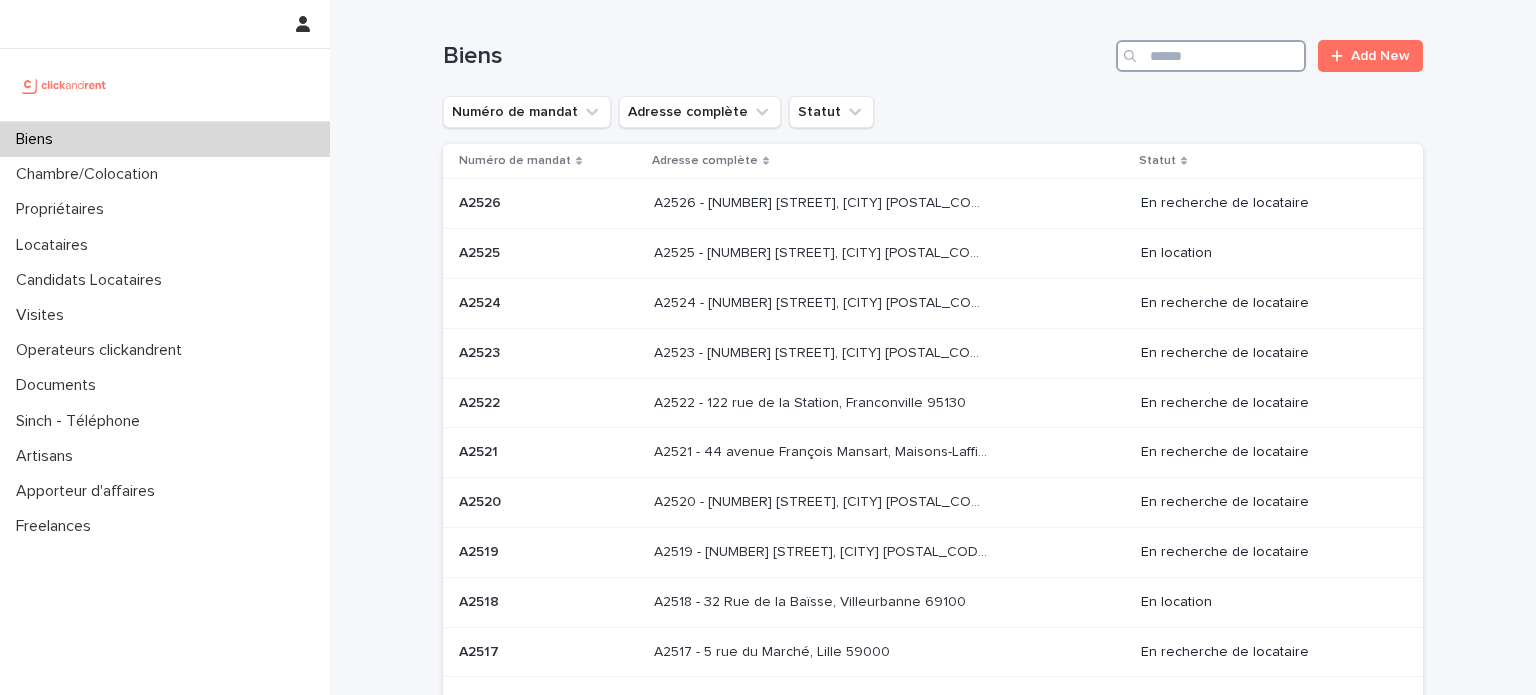 click at bounding box center (1211, 56) 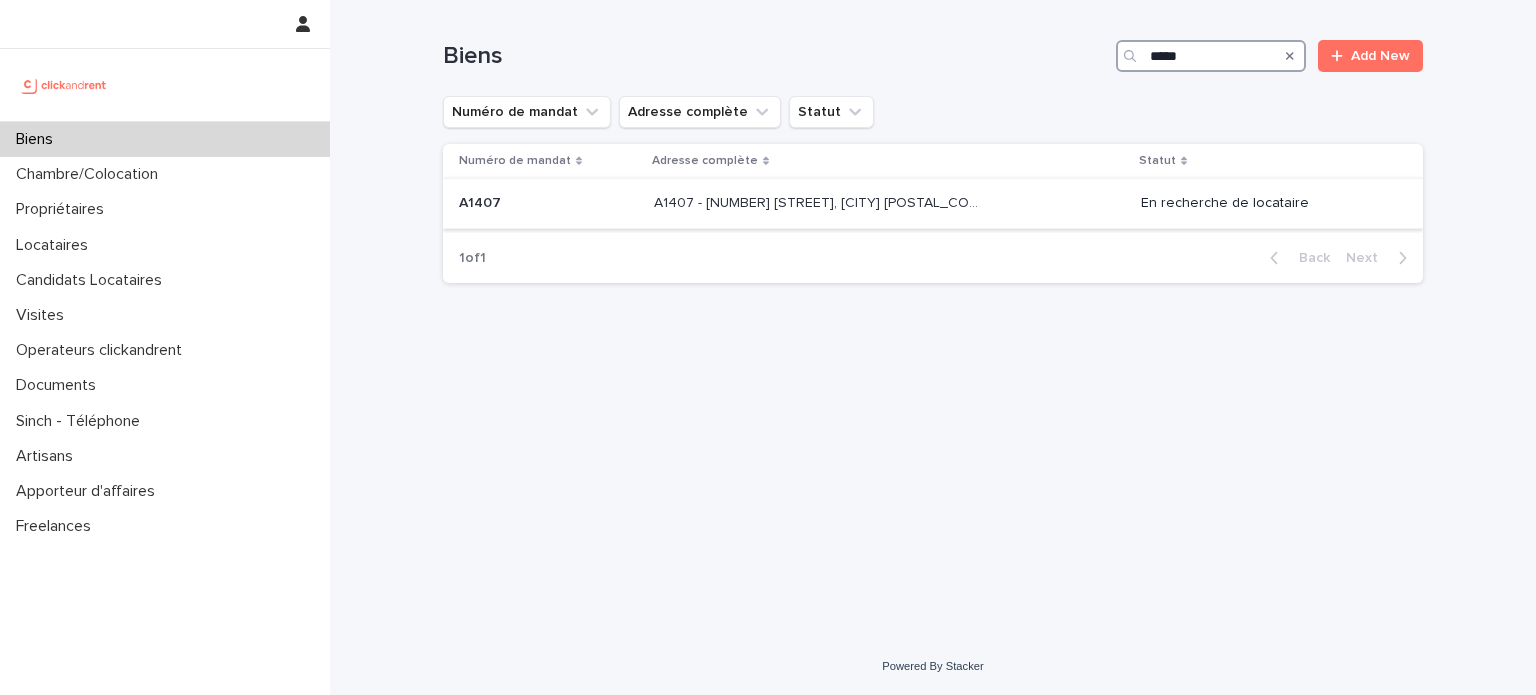 type on "*****" 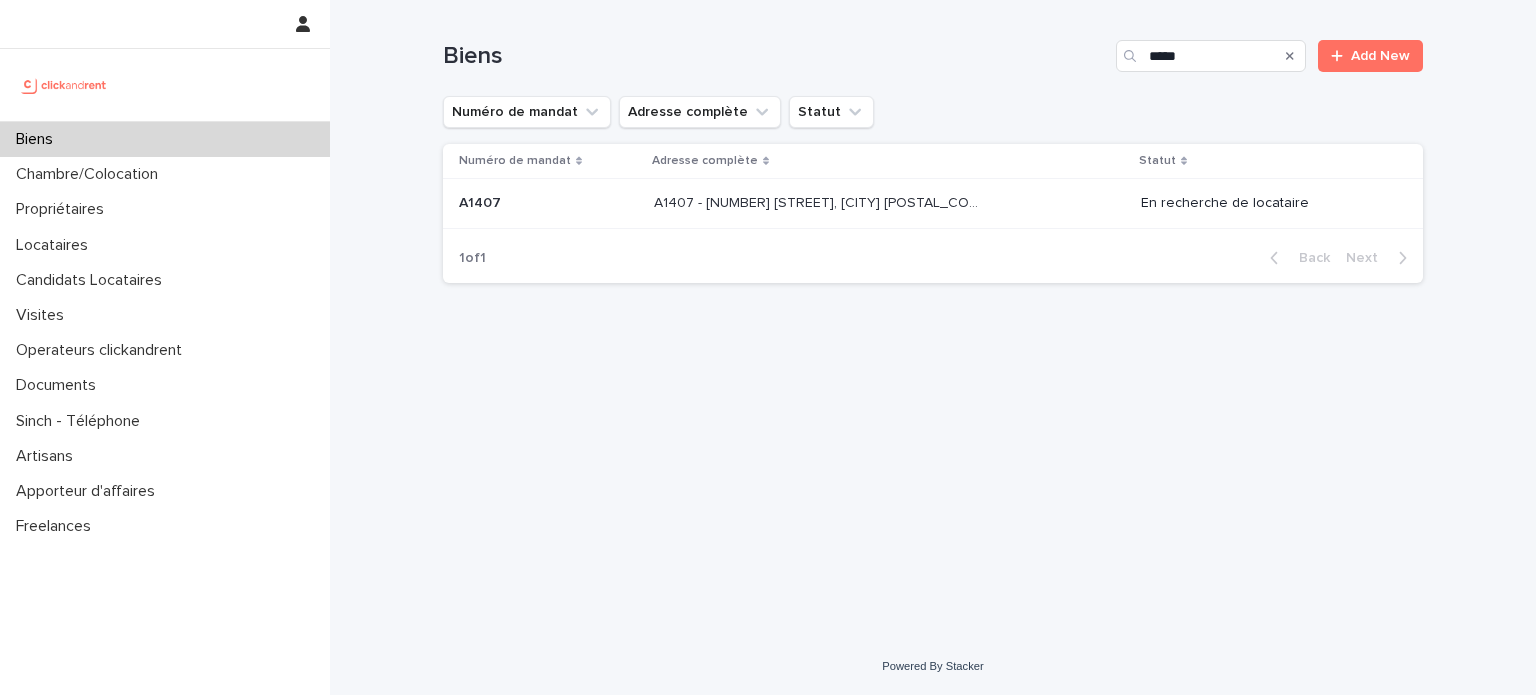 click on "A1407 - [NUMBER] [STREET], [CITY] [POSTAL_CODE] A1407 - [NUMBER] [STREET], [CITY] [POSTAL_CODE]" at bounding box center (889, 203) 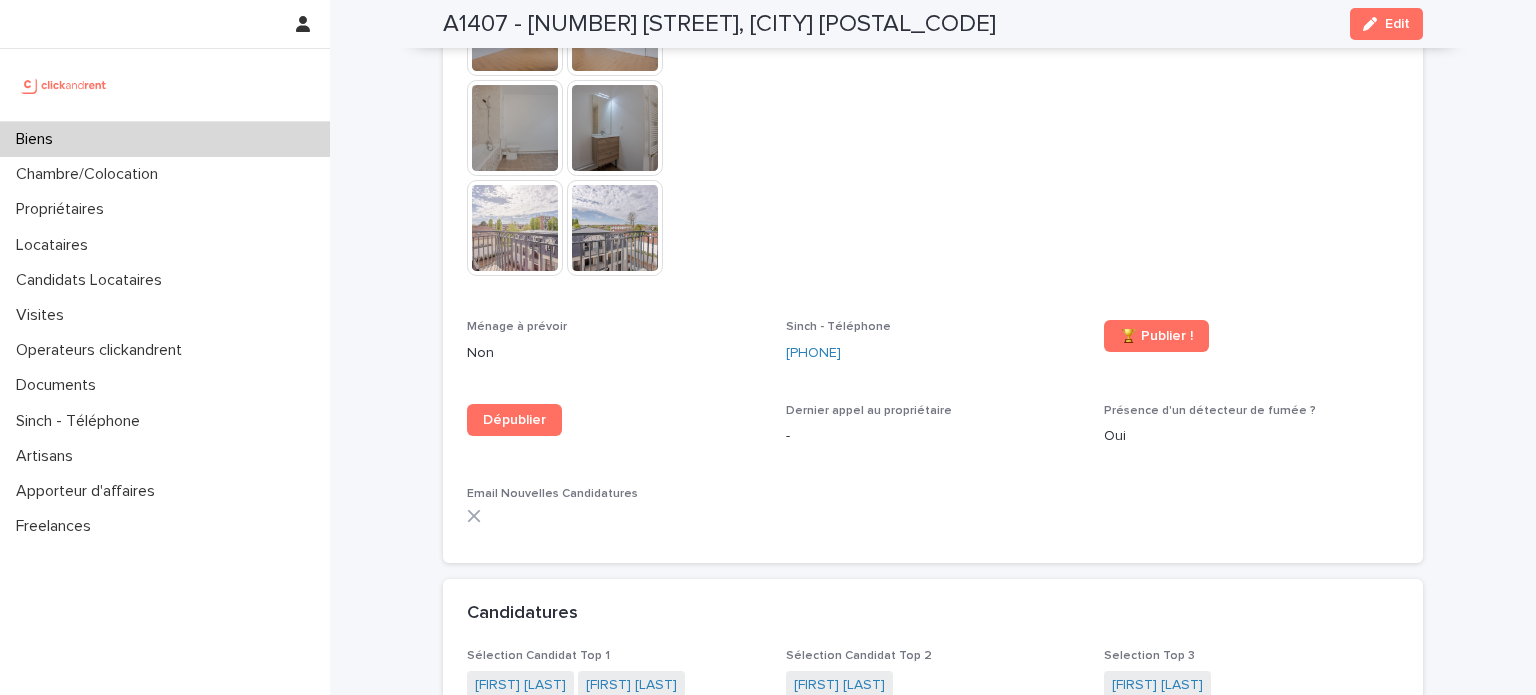scroll, scrollTop: 6063, scrollLeft: 0, axis: vertical 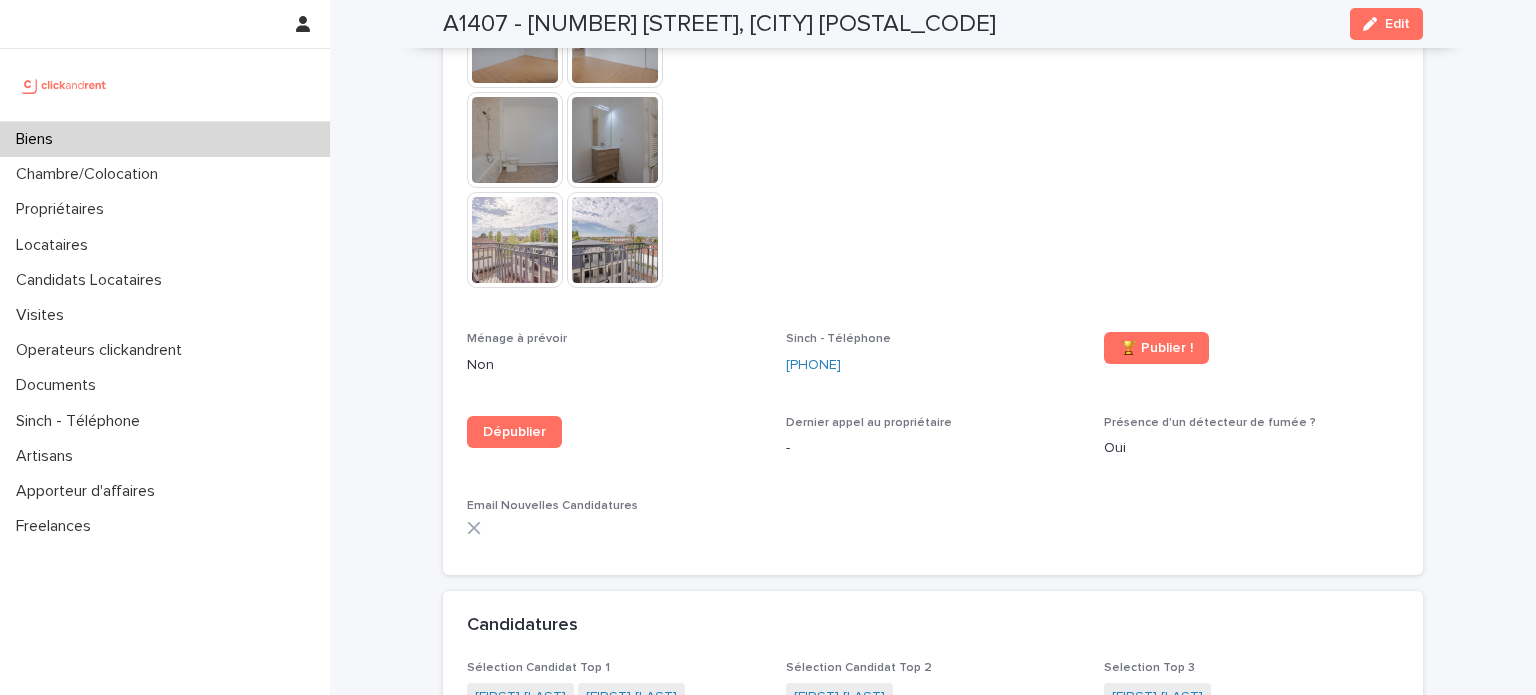 click on "Biens" at bounding box center (165, 139) 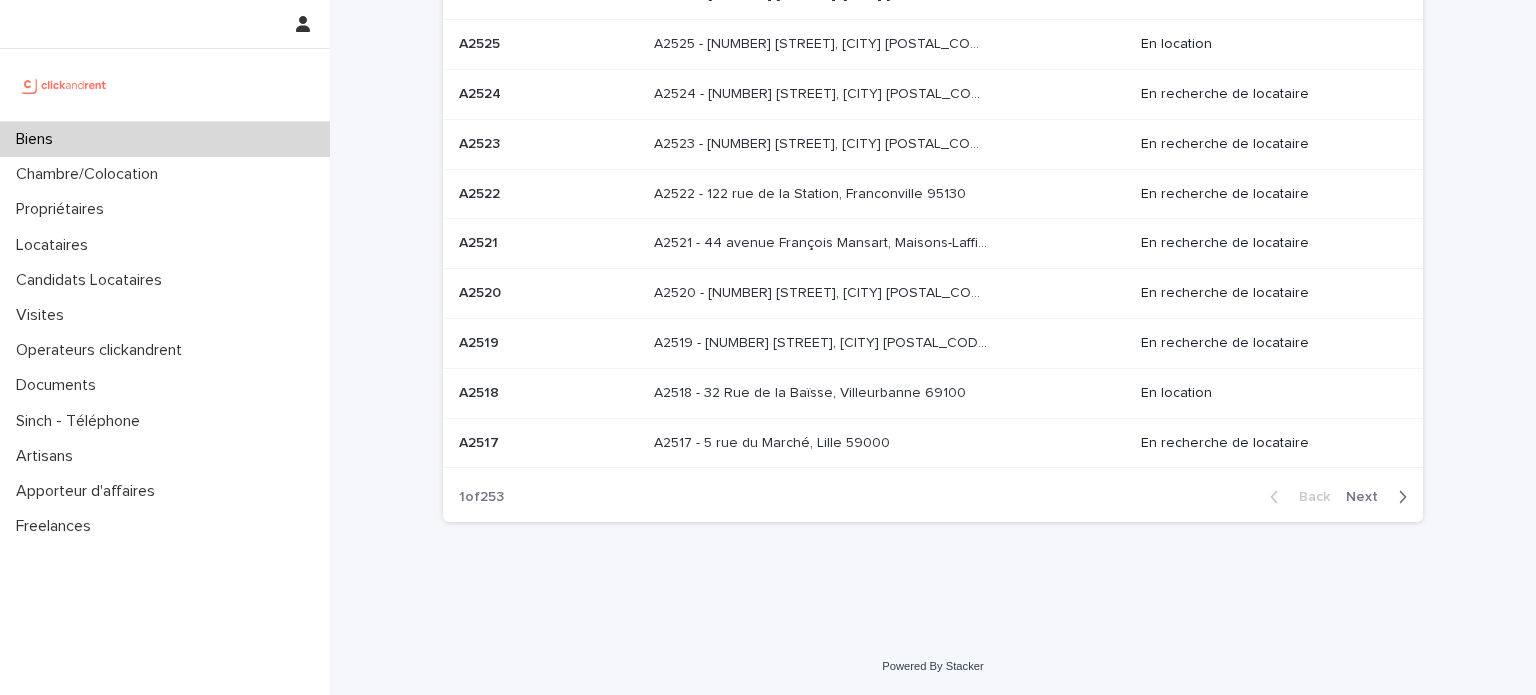 scroll, scrollTop: 0, scrollLeft: 0, axis: both 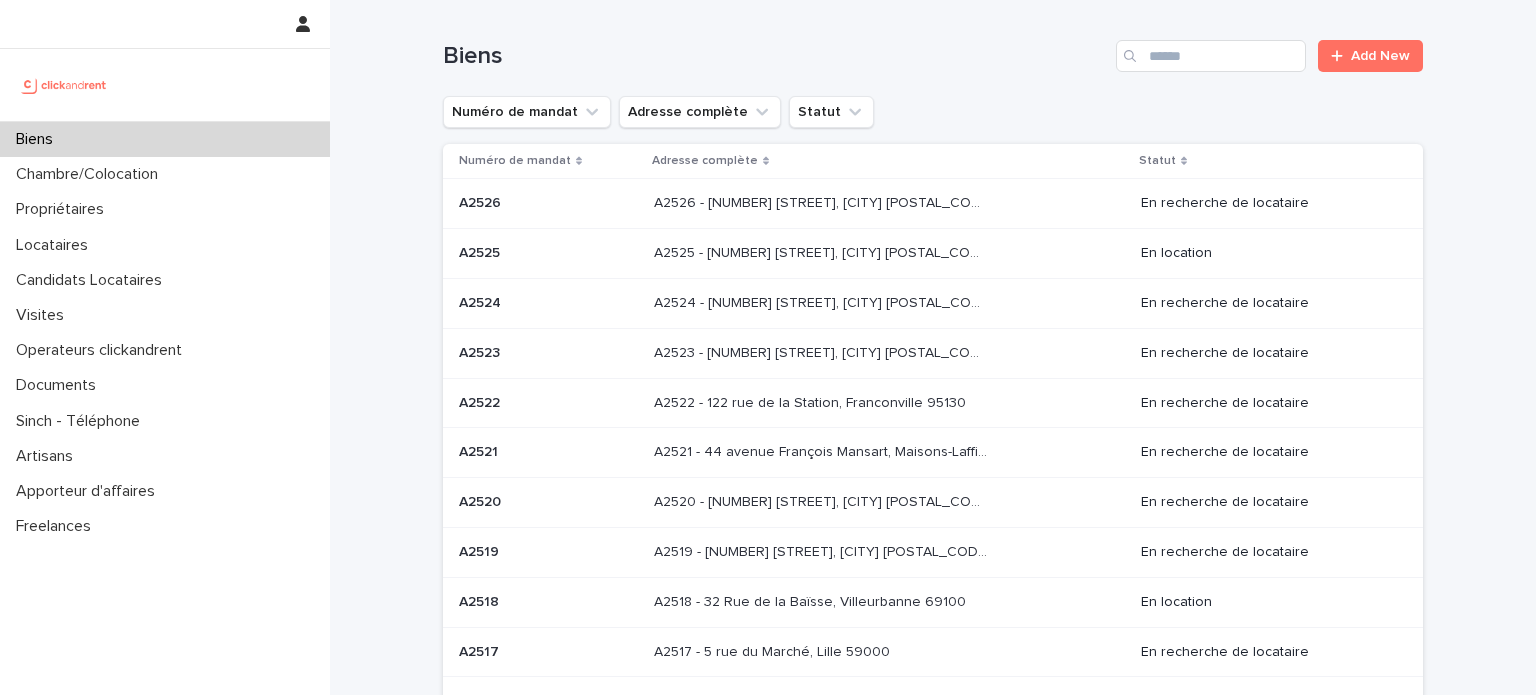 click on "Biens" at bounding box center [165, 139] 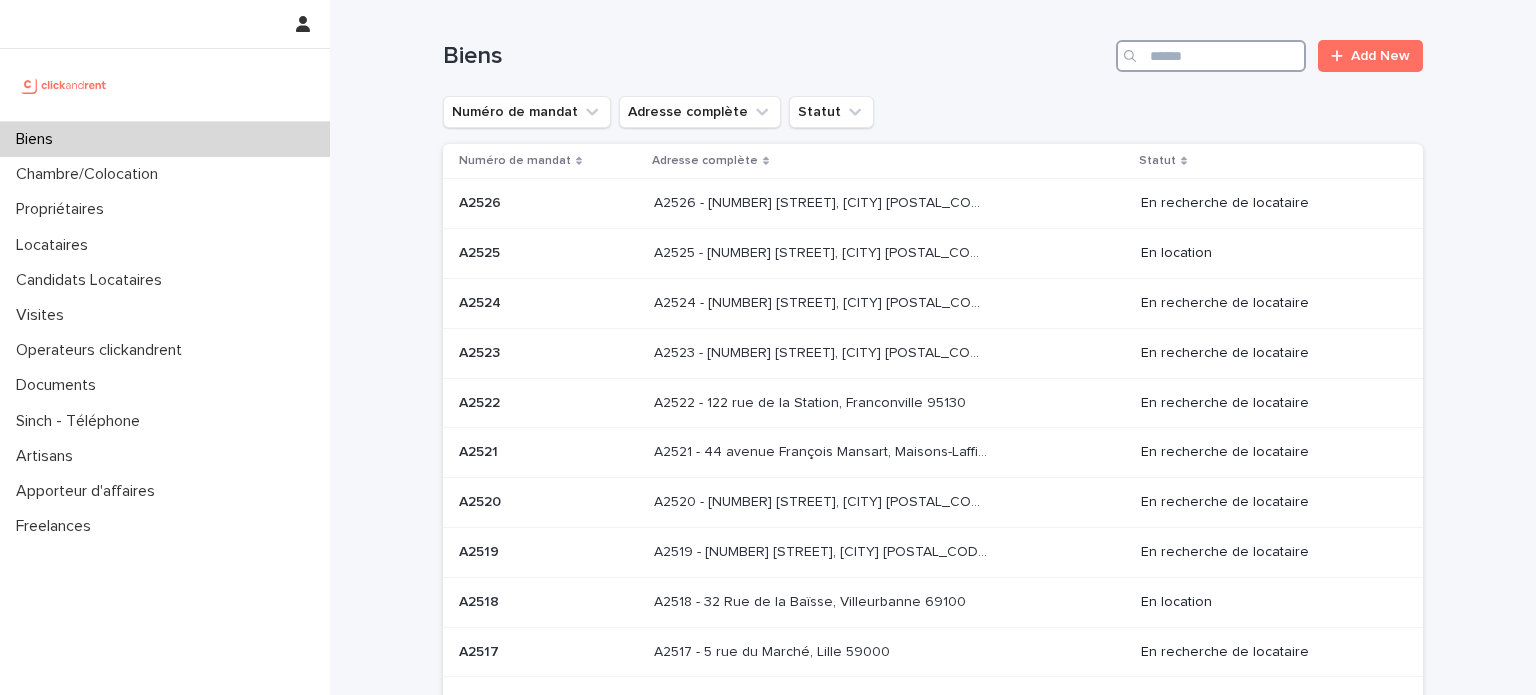 click at bounding box center (1211, 56) 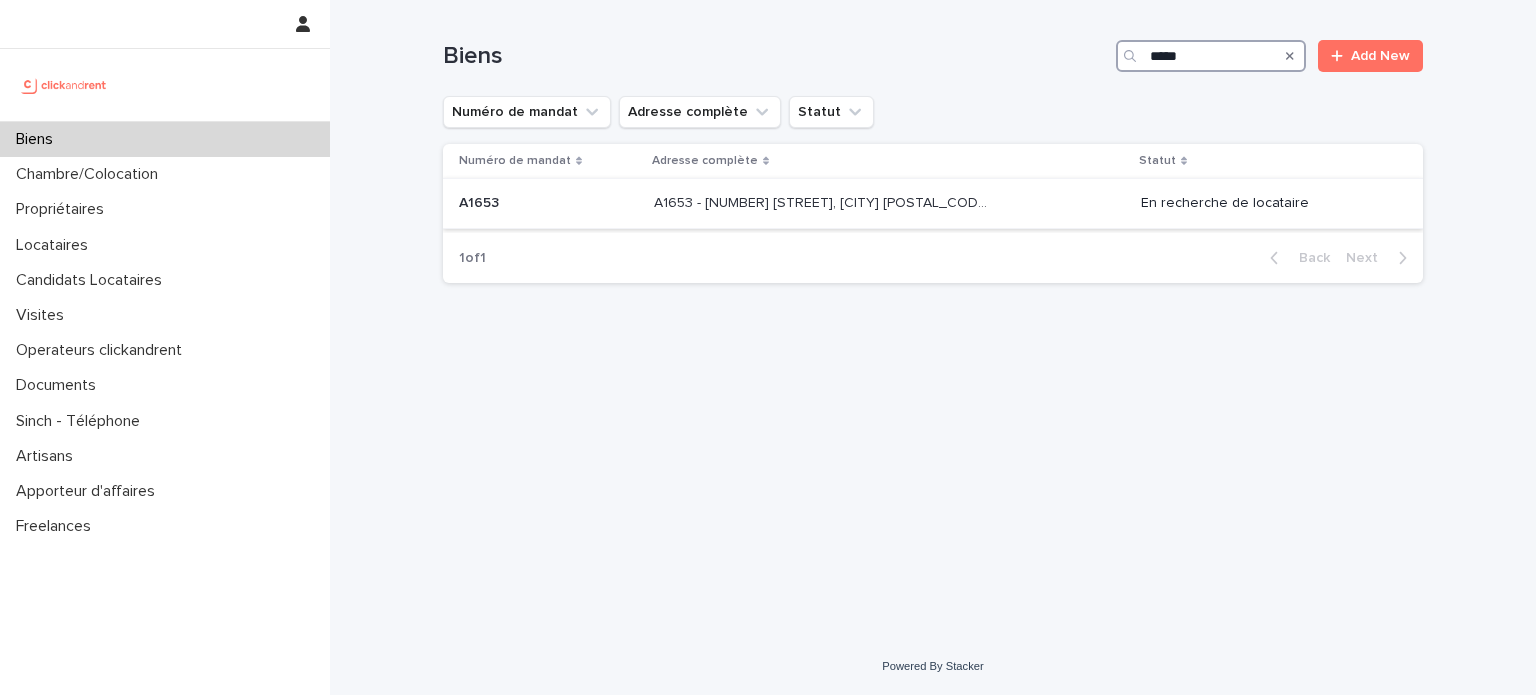 type on "*****" 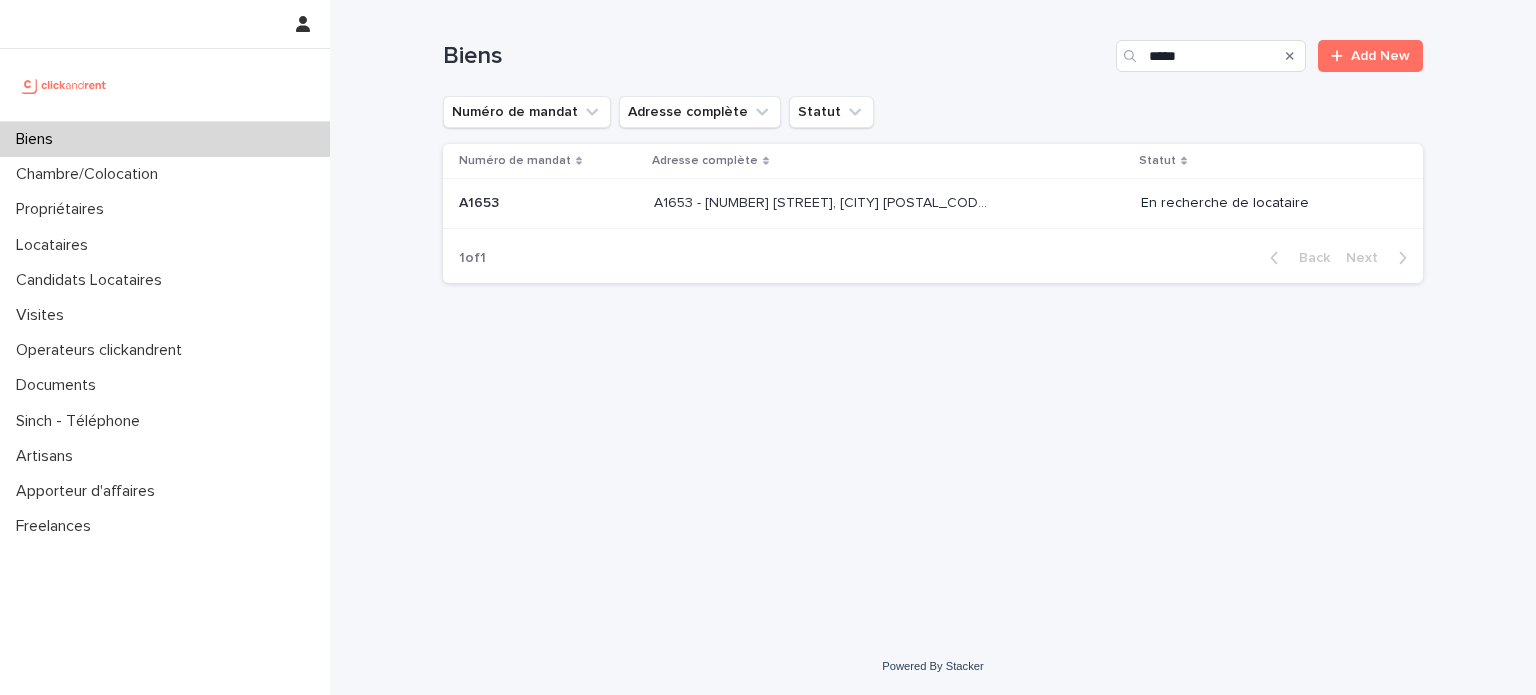 click on "A1653 - [NUMBER] [STREET], [CITY] [POSTAL_CODE] A1653 - [NUMBER] [STREET], [CITY] [POSTAL_CODE]" at bounding box center [889, 203] 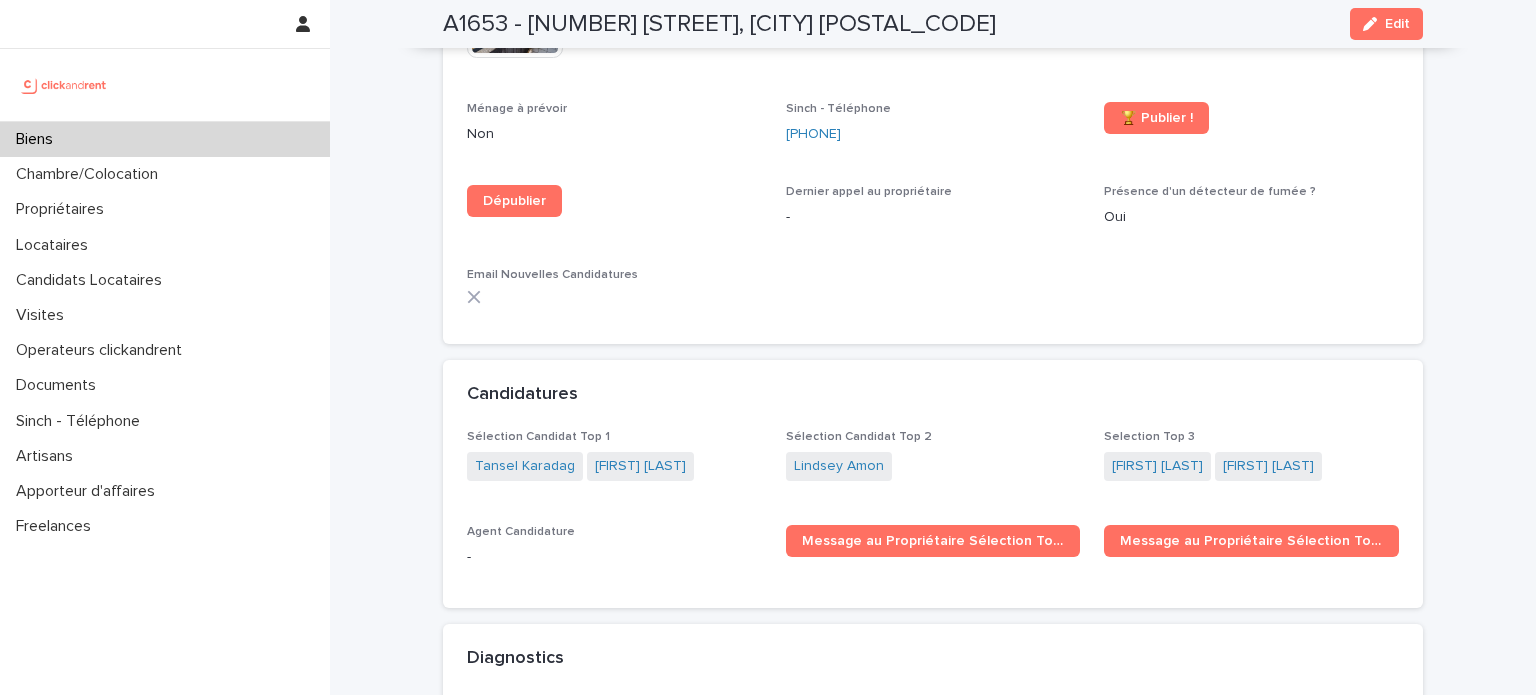 scroll, scrollTop: 6667, scrollLeft: 0, axis: vertical 